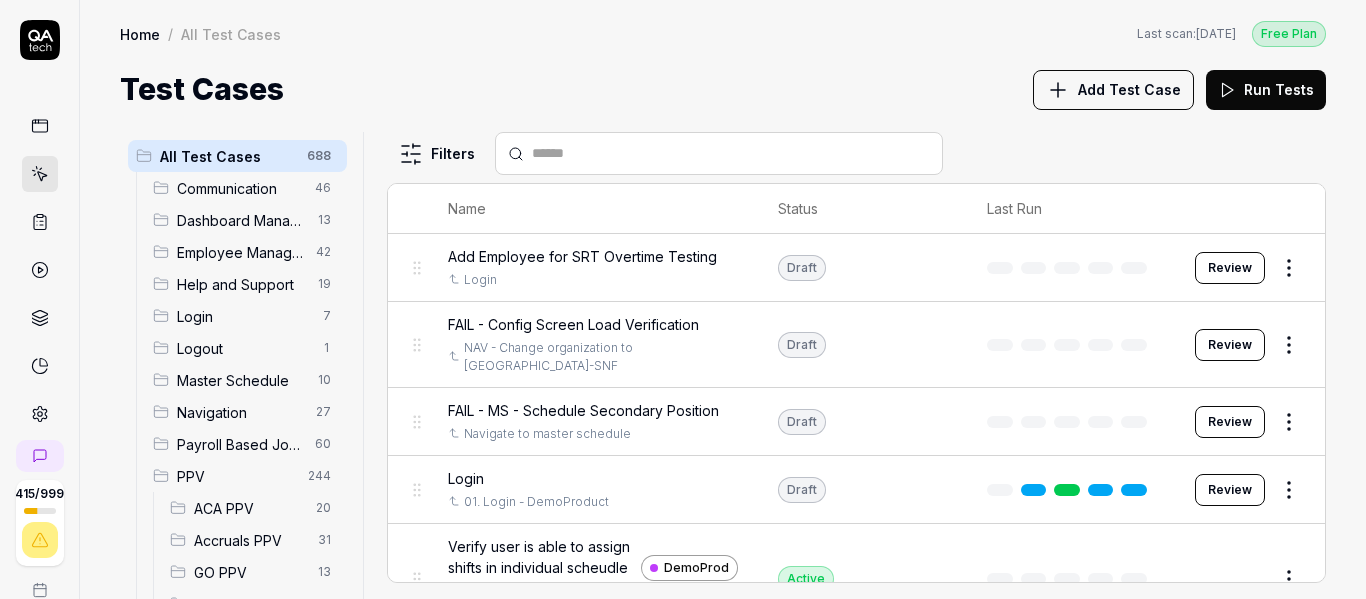 scroll, scrollTop: 0, scrollLeft: 0, axis: both 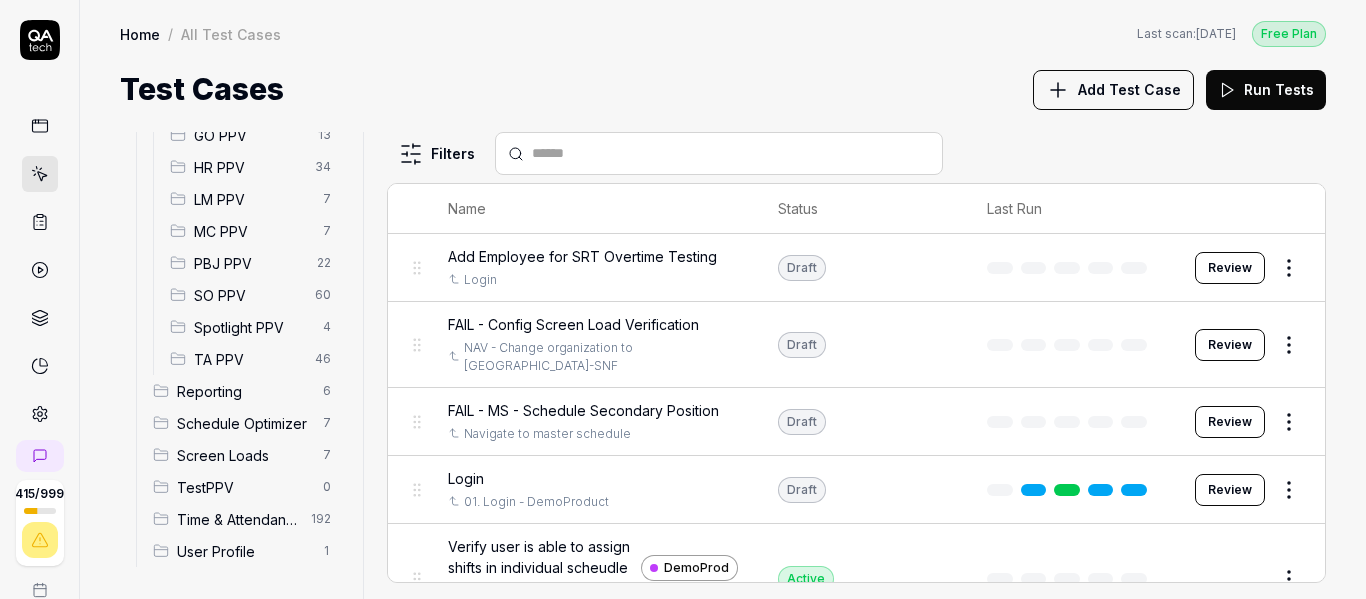 click on "PBJ PPV" at bounding box center [249, 263] 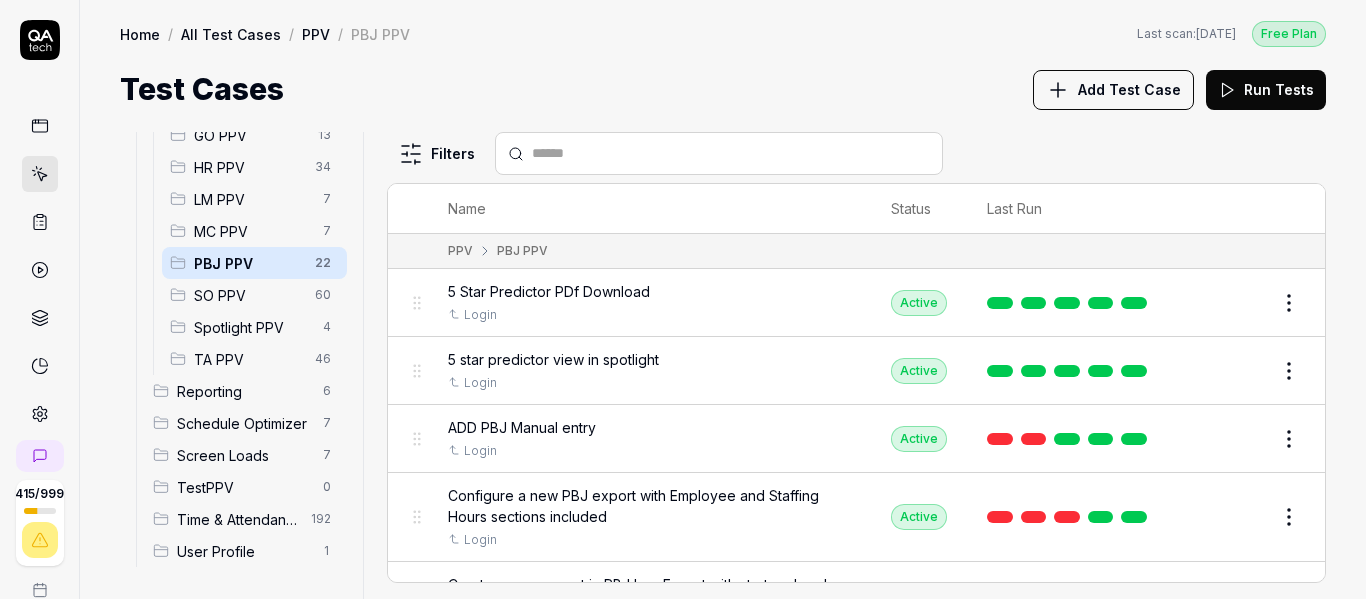 scroll, scrollTop: 337, scrollLeft: 0, axis: vertical 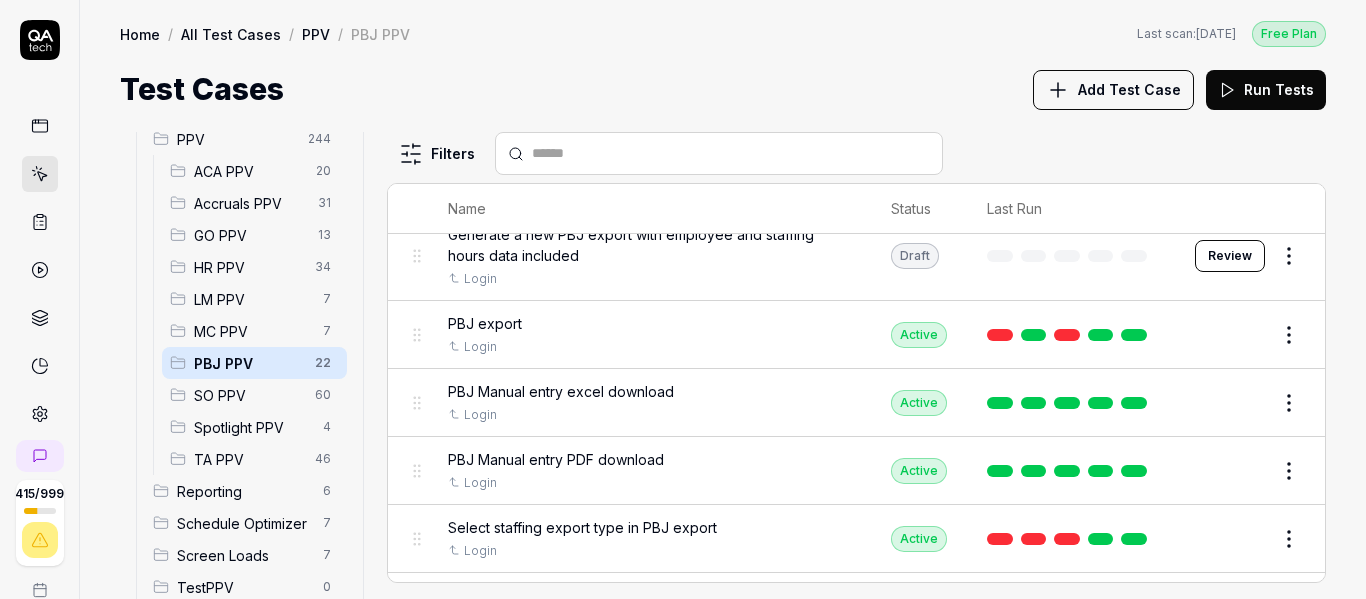 click on "Review" at bounding box center [1230, 256] 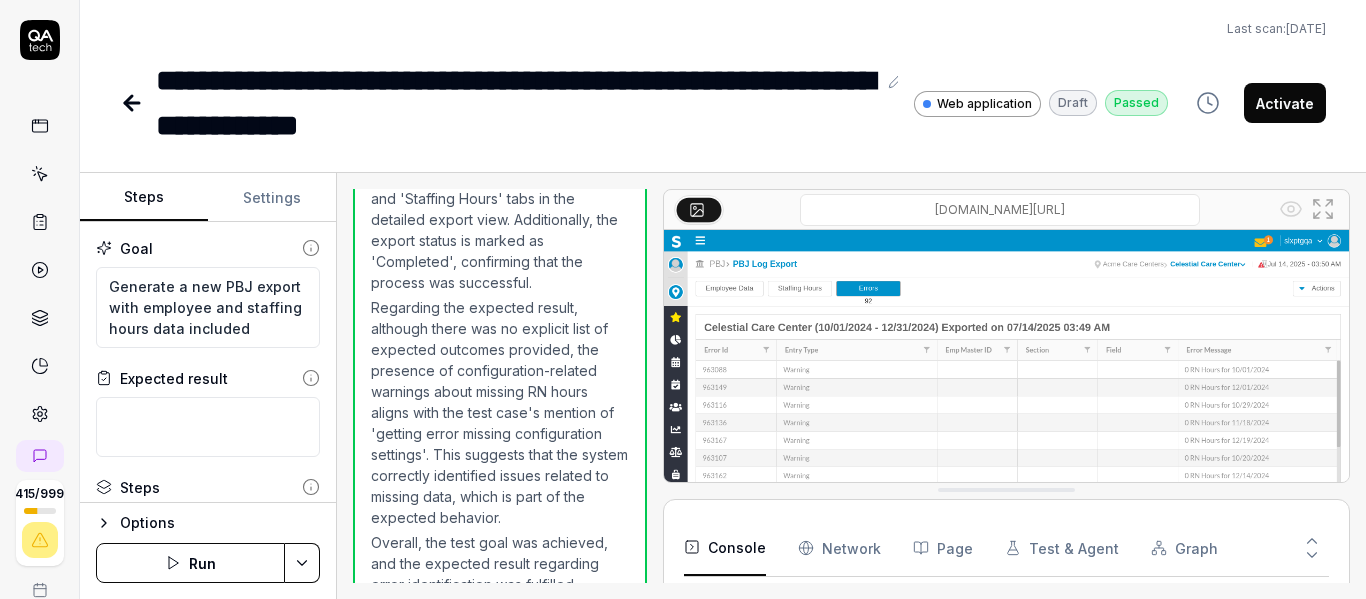 scroll, scrollTop: 1100, scrollLeft: 0, axis: vertical 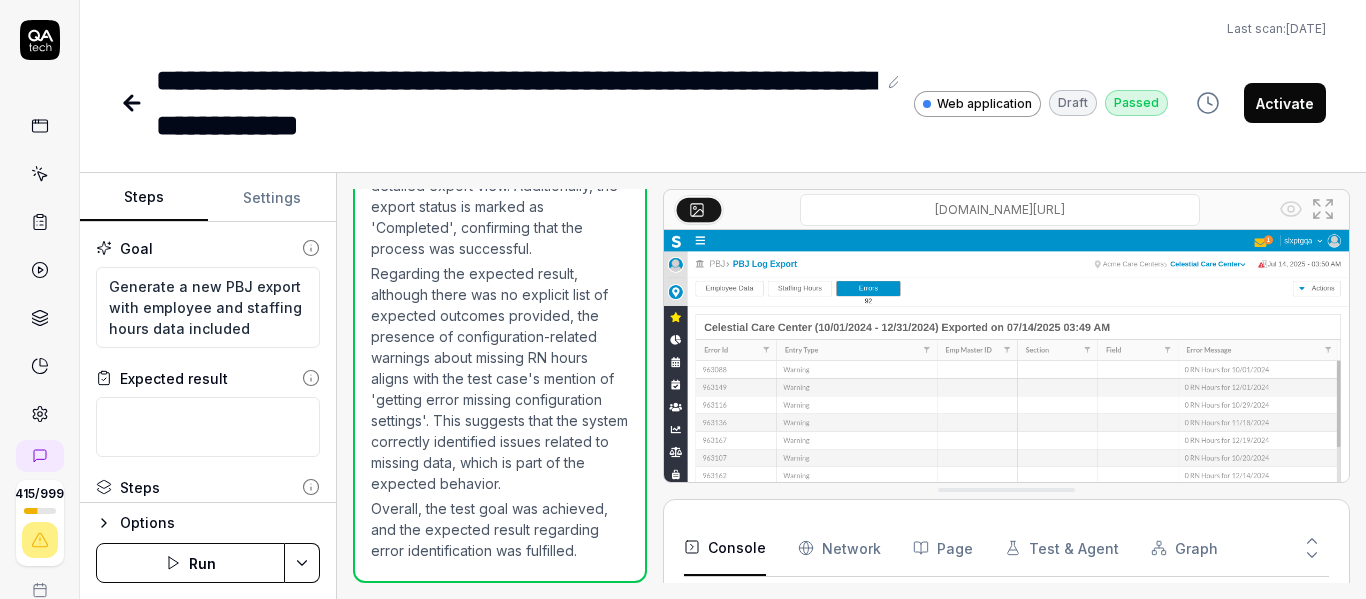 click on "Activate" at bounding box center (1285, 103) 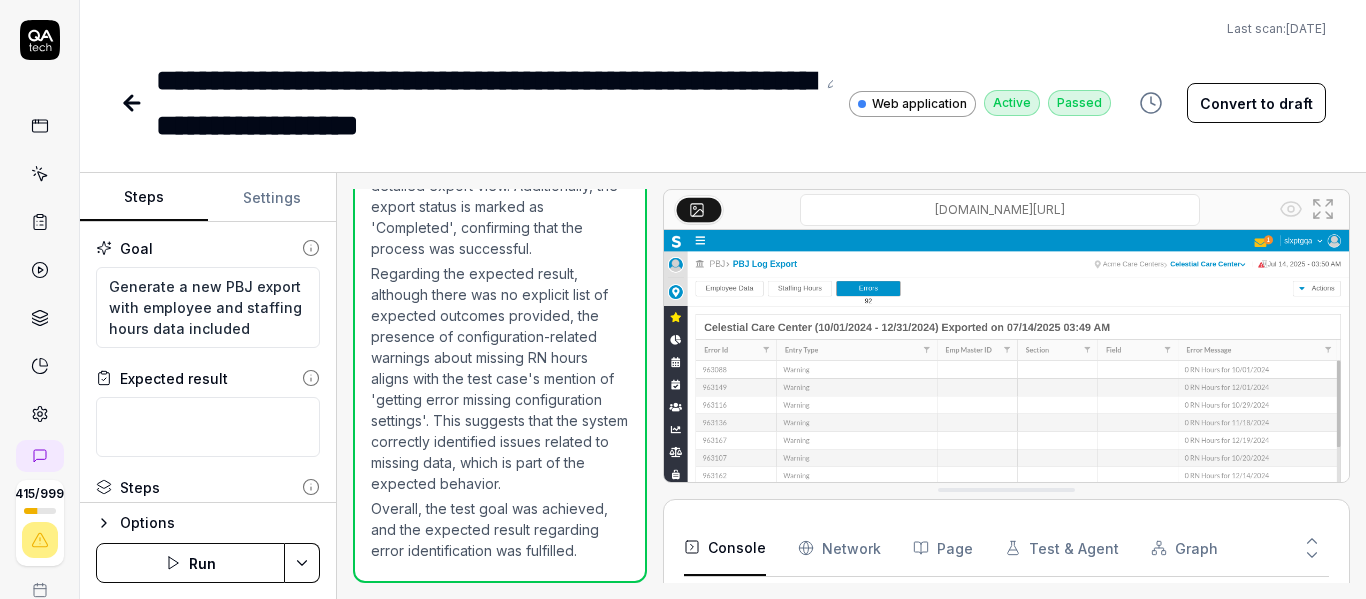 click 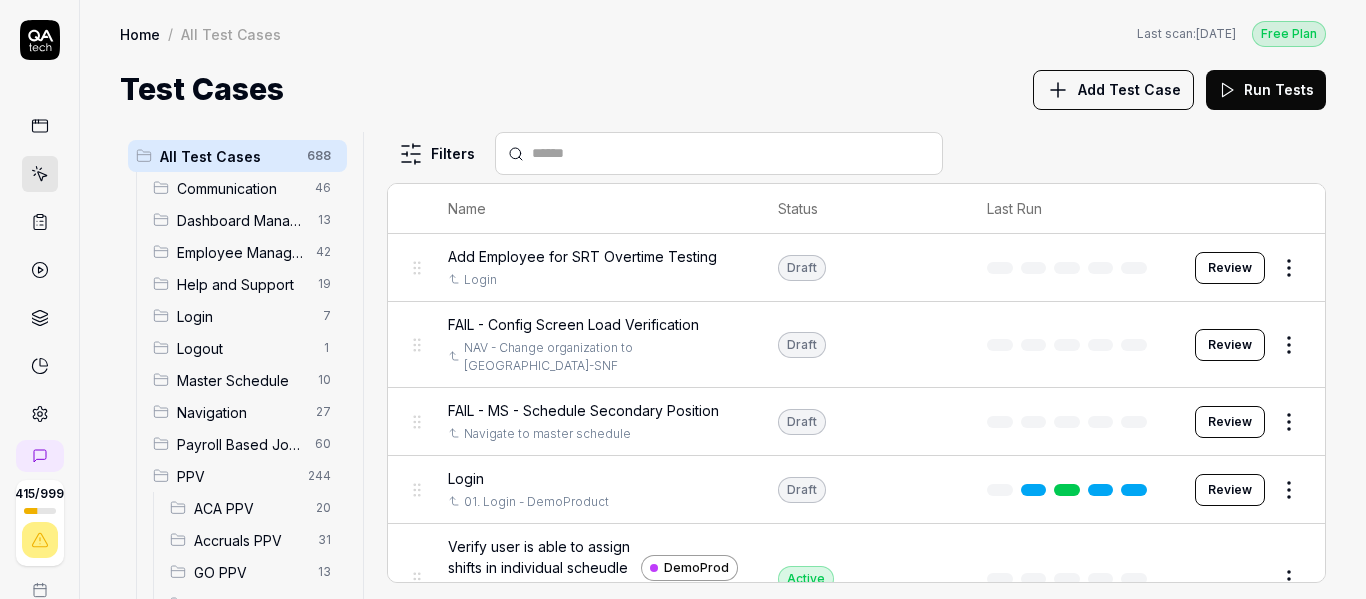 scroll, scrollTop: 300, scrollLeft: 0, axis: vertical 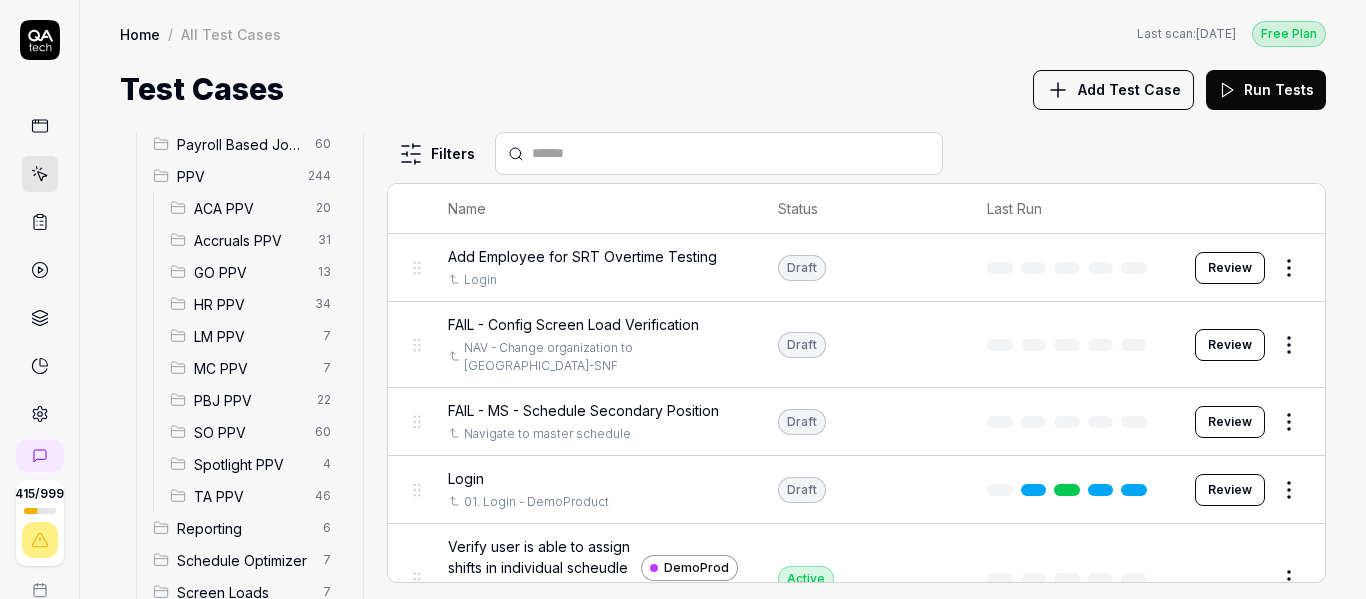 click on "PBJ PPV" at bounding box center (249, 400) 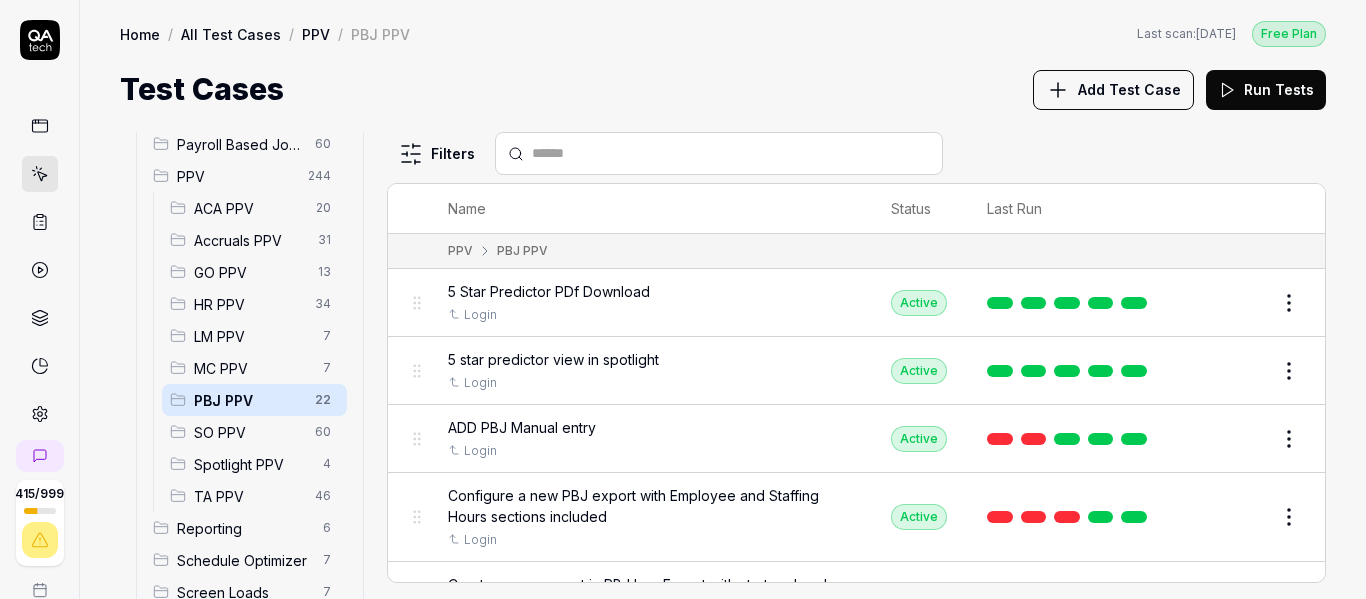 click on "Test Cases Add Test Case Run Tests" at bounding box center [723, 89] 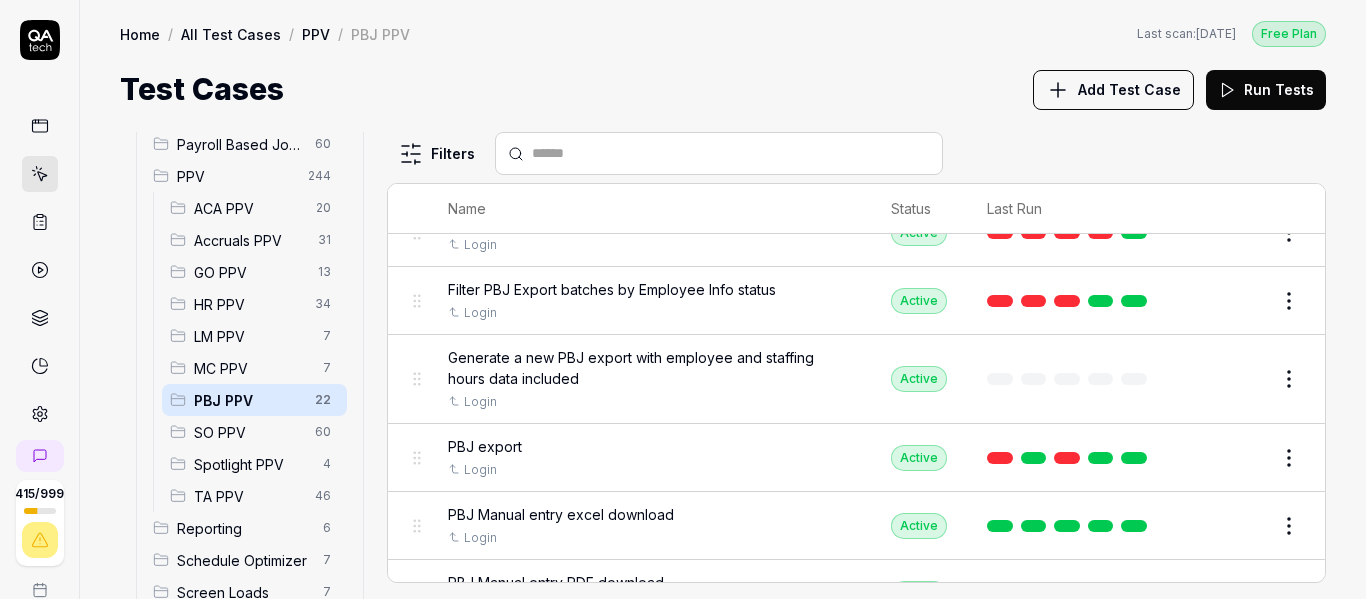 scroll, scrollTop: 800, scrollLeft: 0, axis: vertical 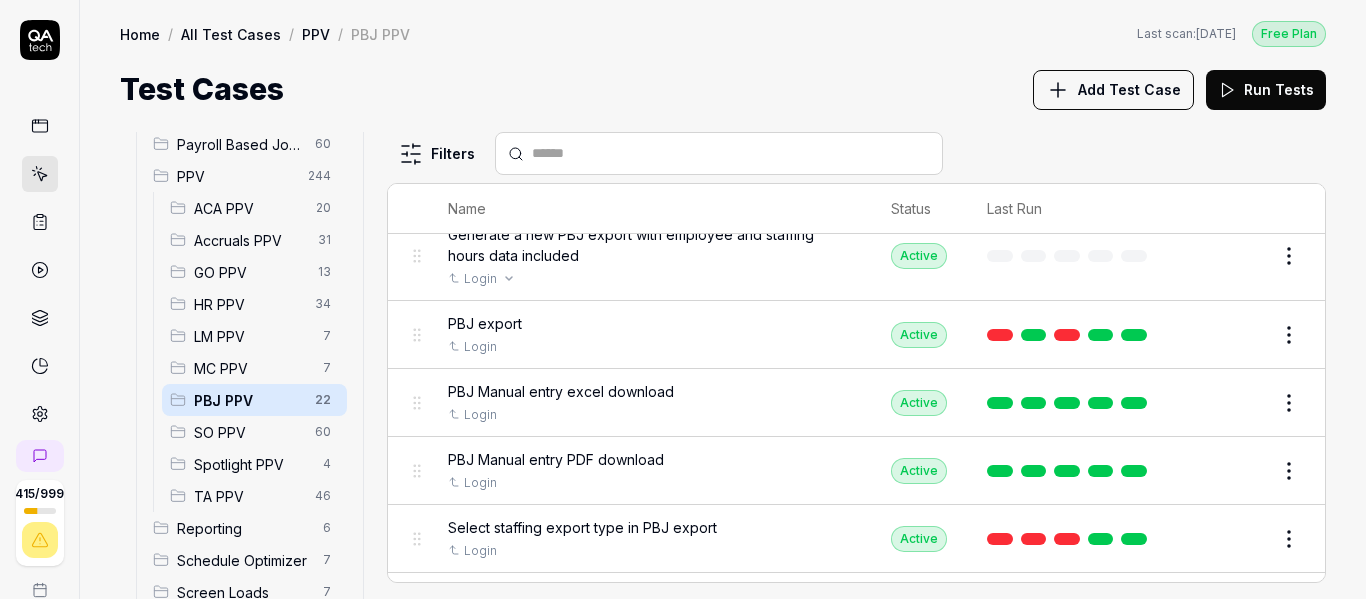 click on "Login" at bounding box center (649, 279) 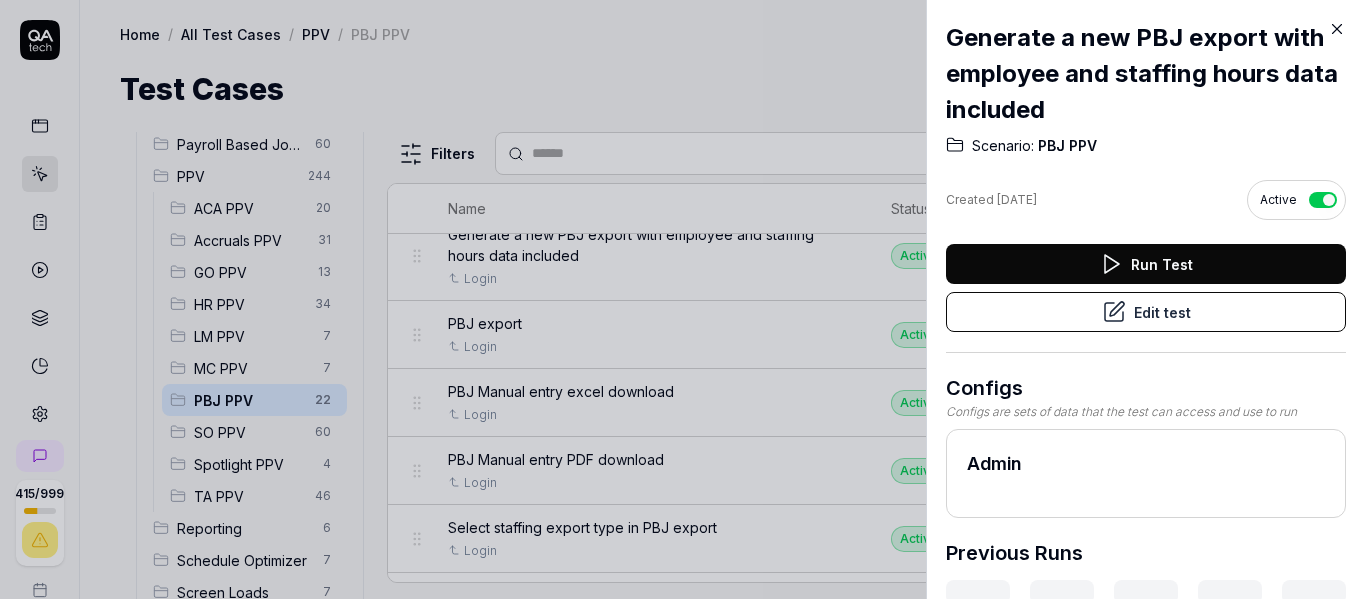 click 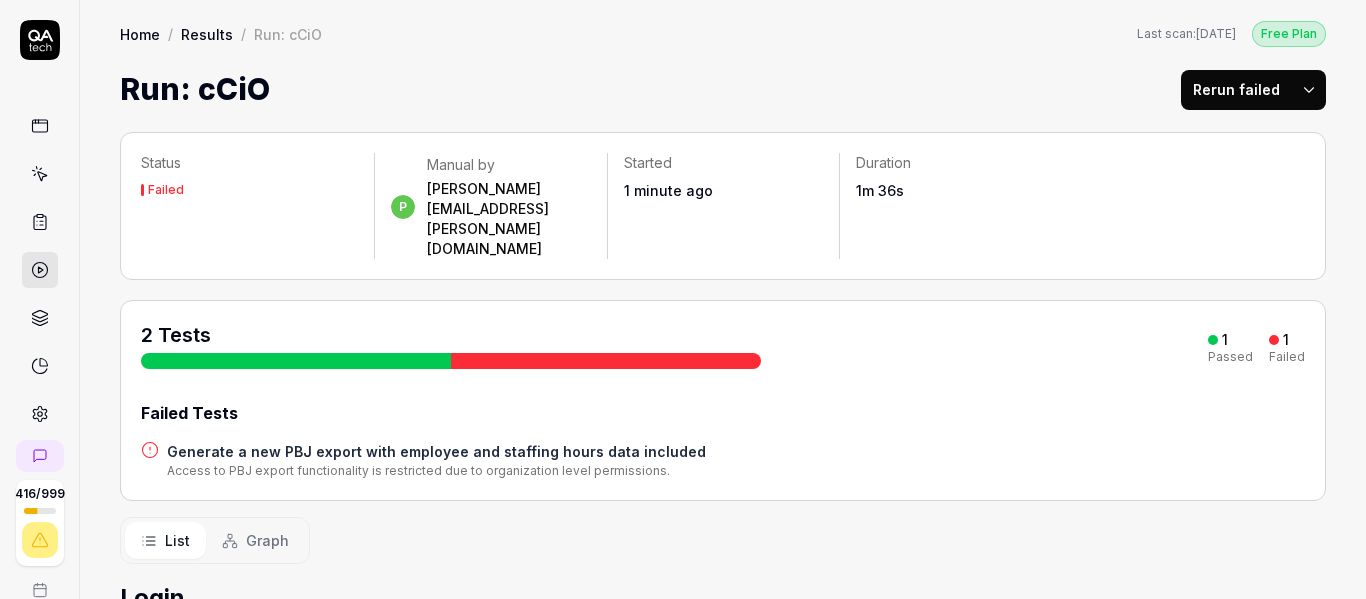 click on "2 Tests   1 Passed 1 Failed Failed Tests Generate a new PBJ export with employee and staffing hours data included Access to PBJ export functionality is restricted due to organization level permissions." at bounding box center [723, 400] 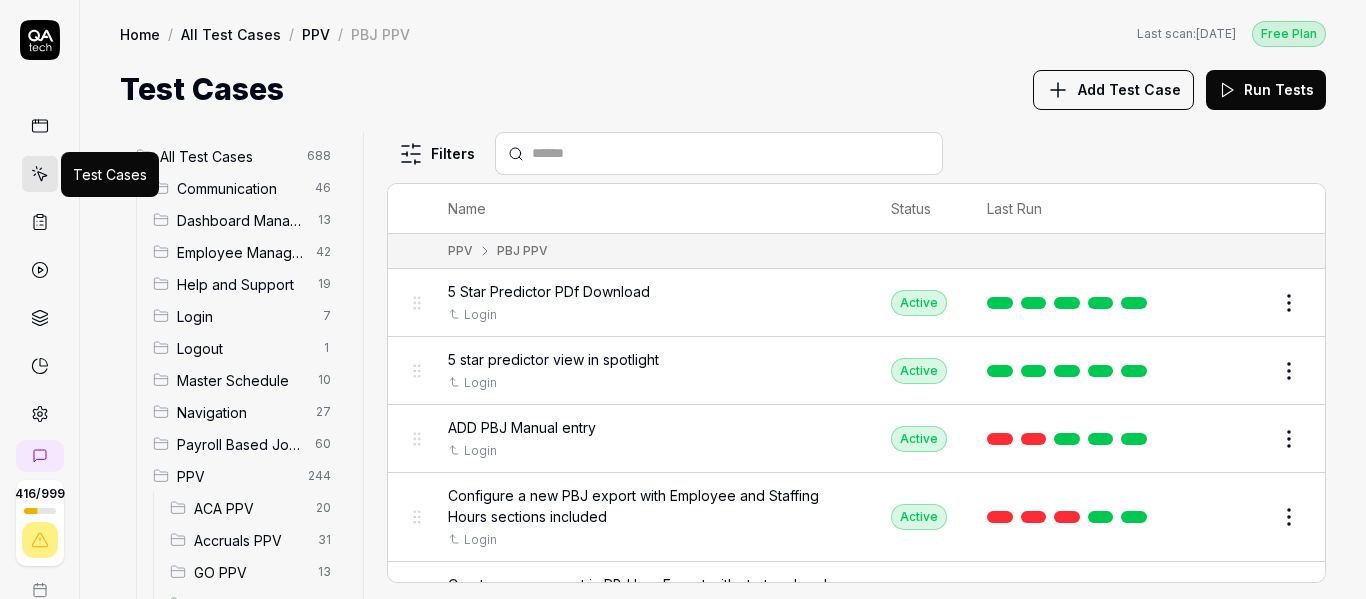 click 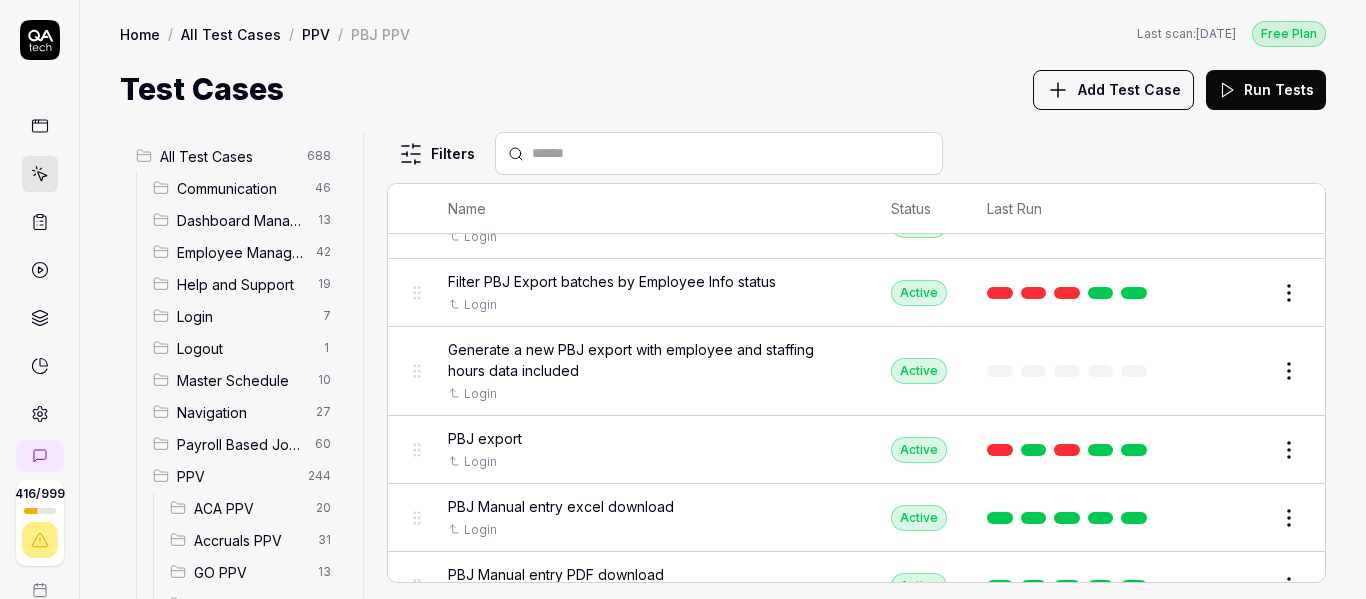 scroll, scrollTop: 650, scrollLeft: 0, axis: vertical 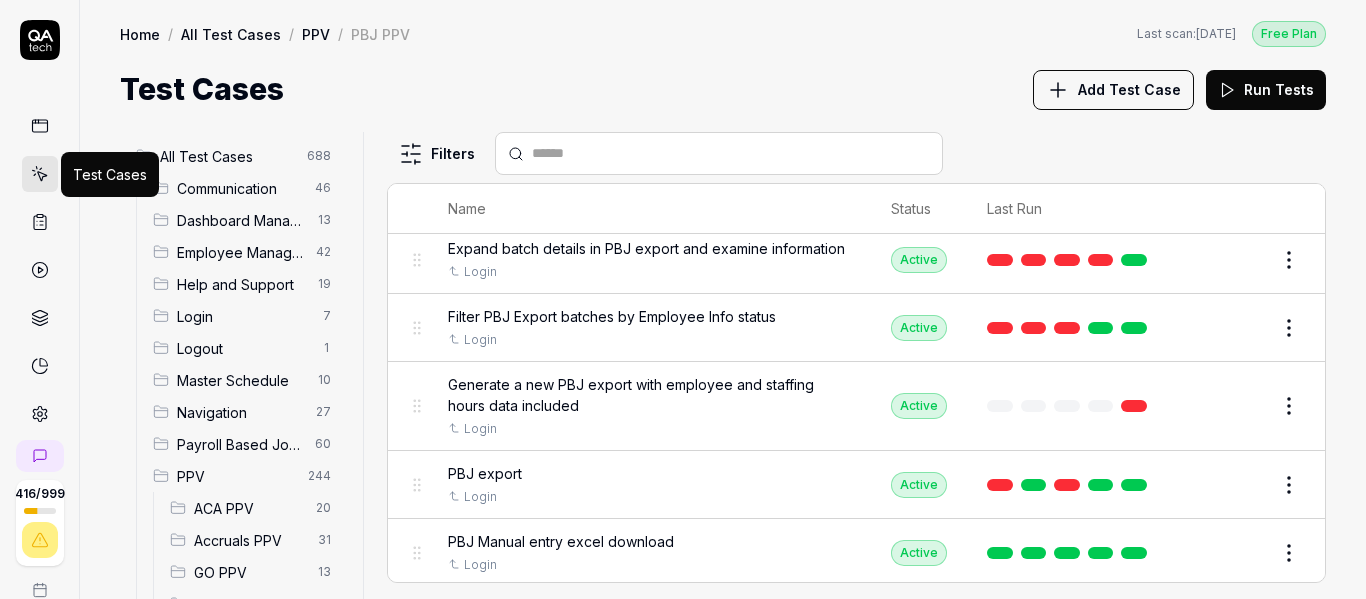 click at bounding box center (1071, 406) 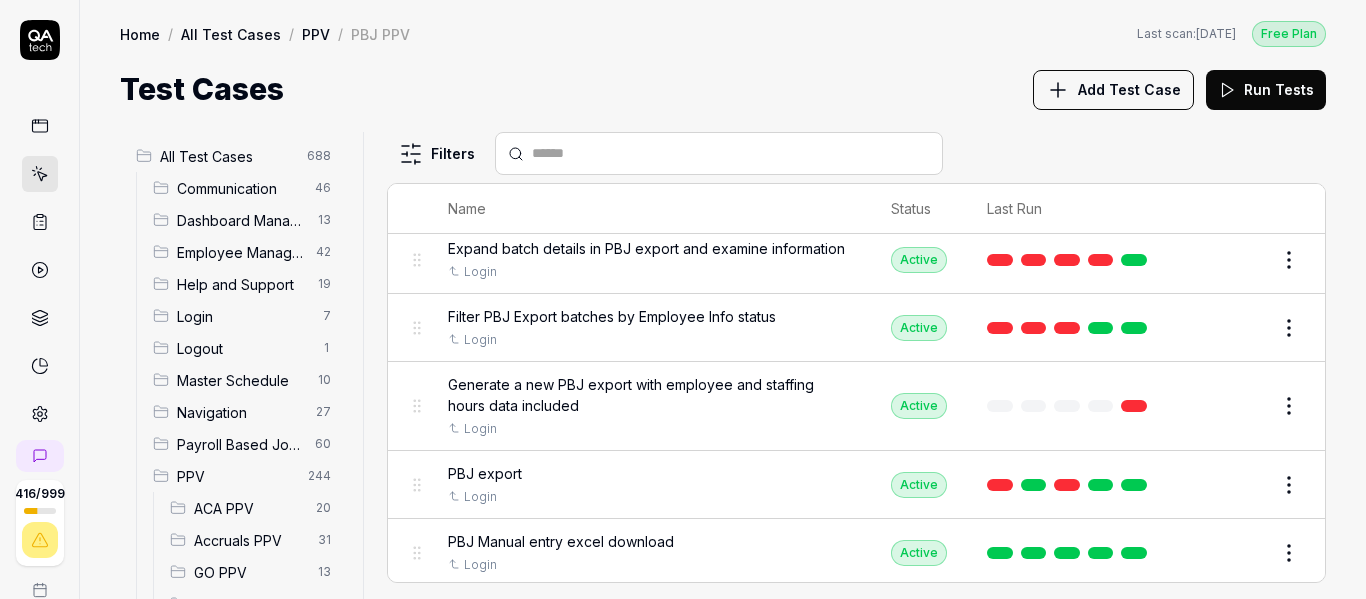 click on "Edit" at bounding box center (1241, 406) 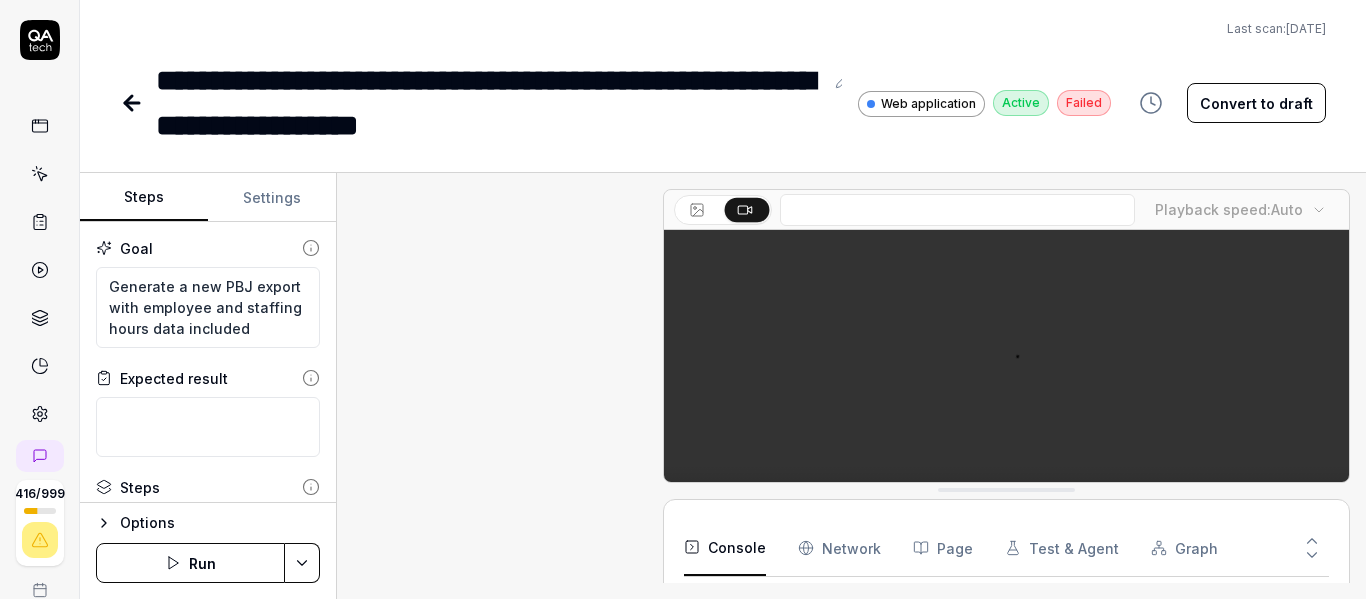 scroll, scrollTop: 21, scrollLeft: 0, axis: vertical 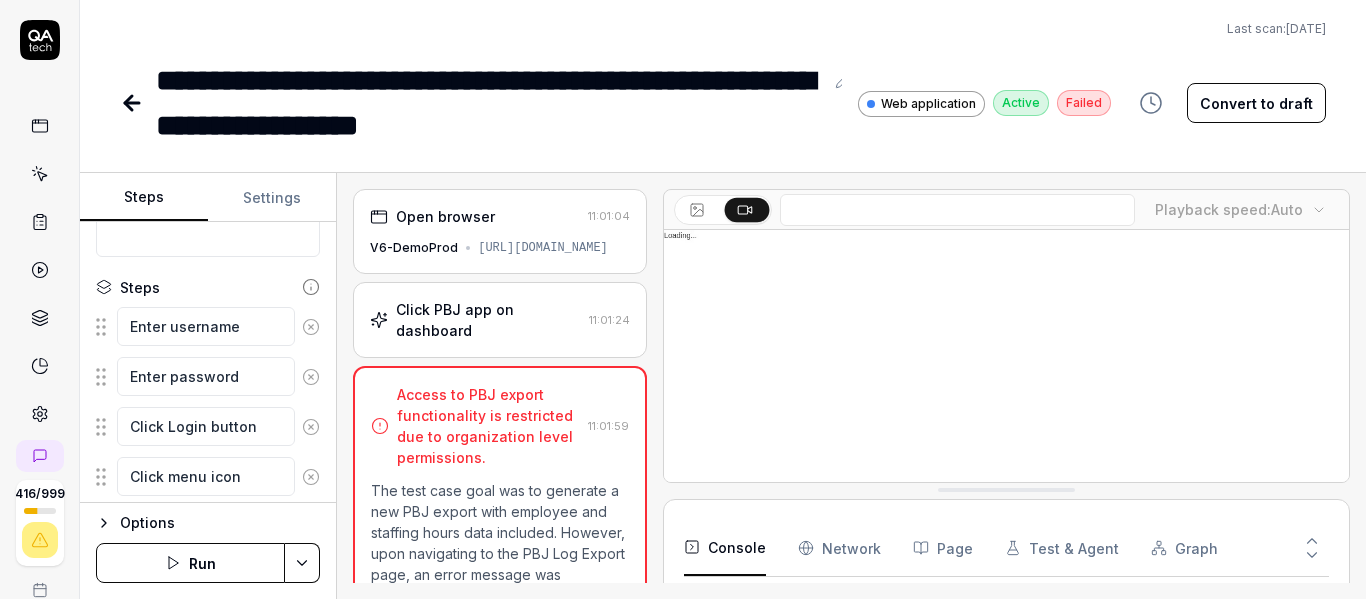 type on "*" 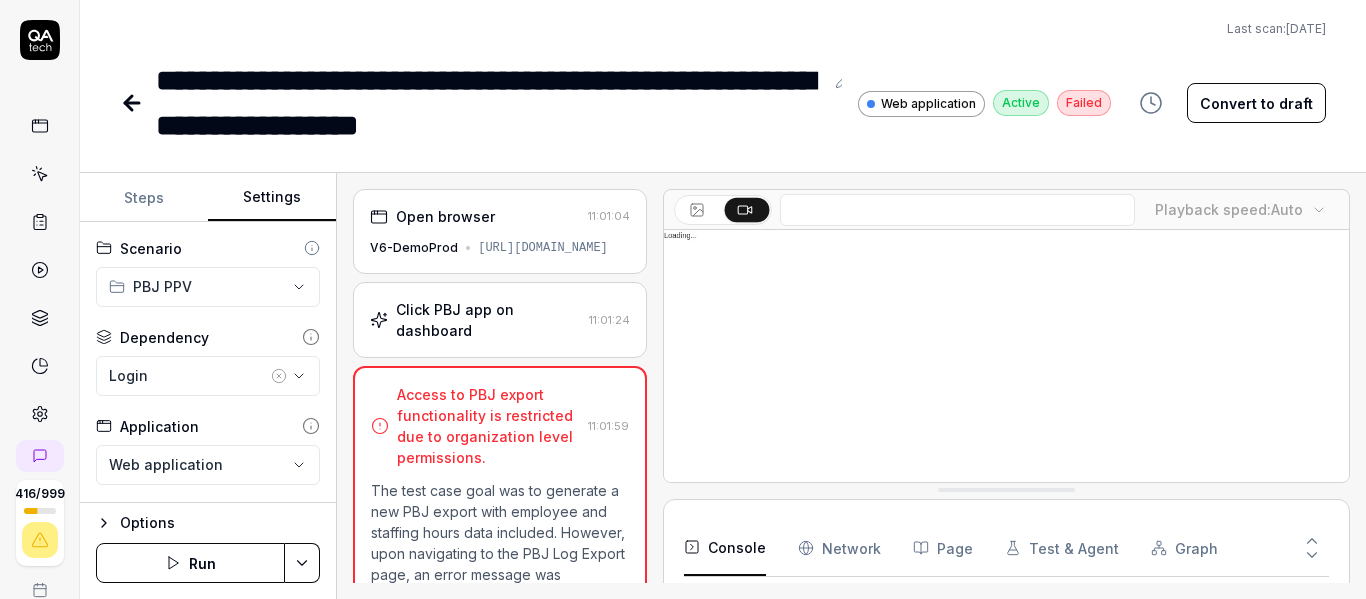 click on "Settings" at bounding box center [272, 198] 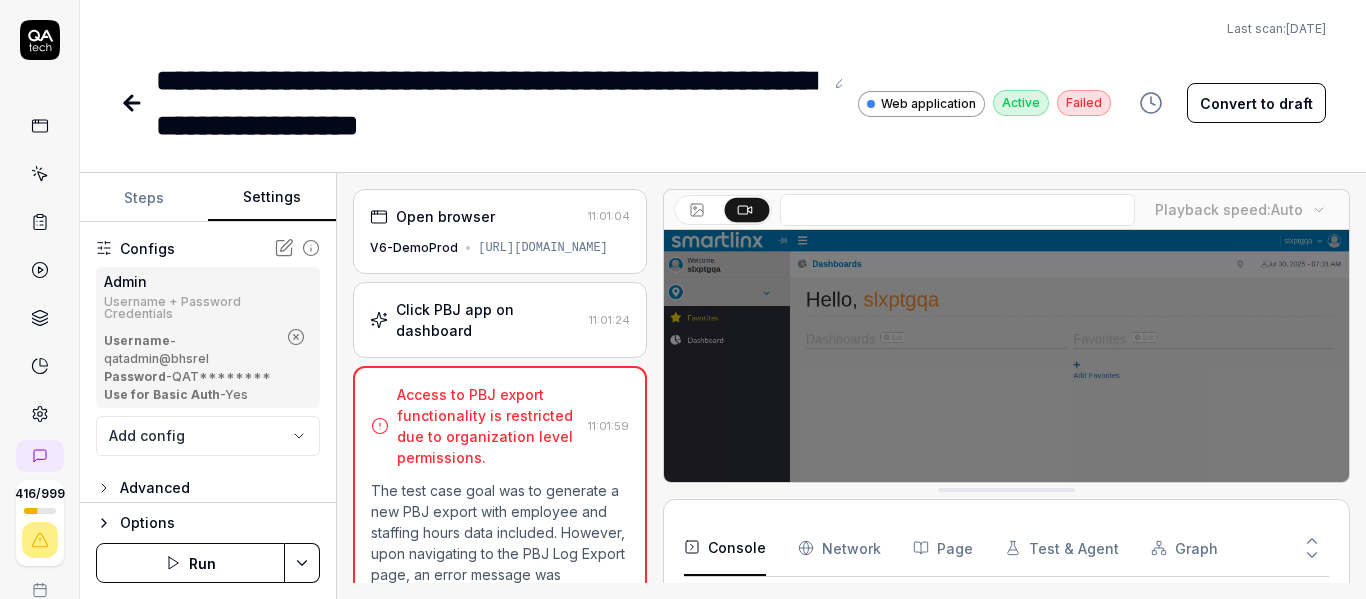 scroll, scrollTop: 280, scrollLeft: 0, axis: vertical 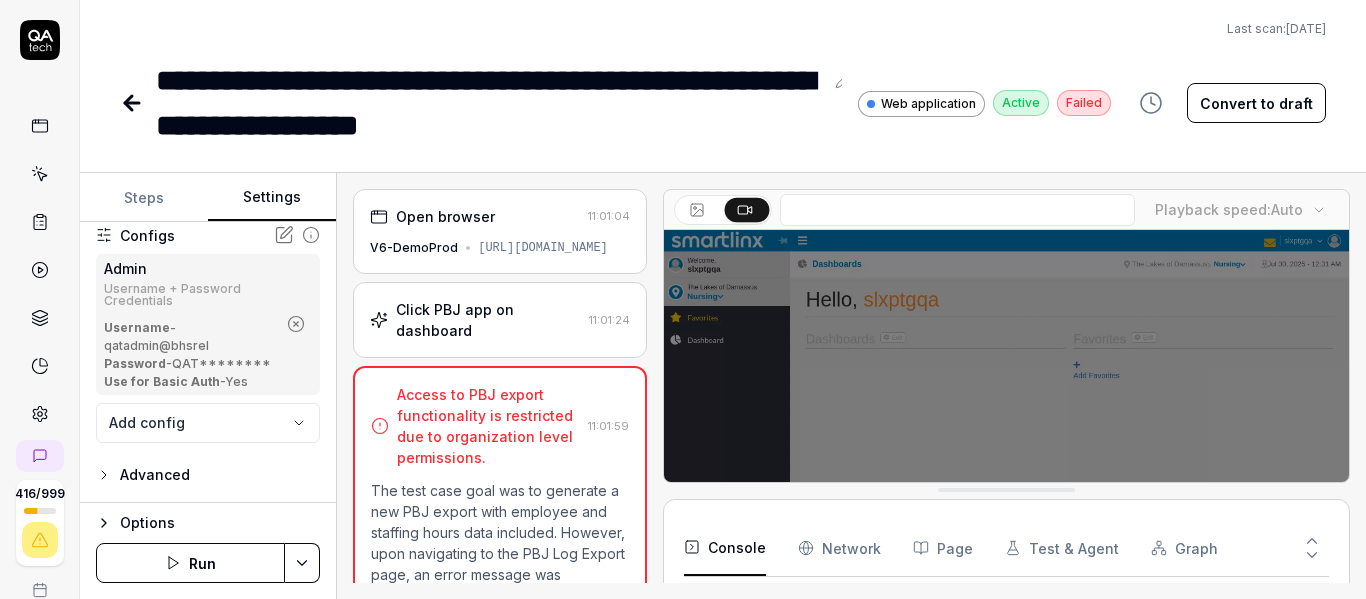 click 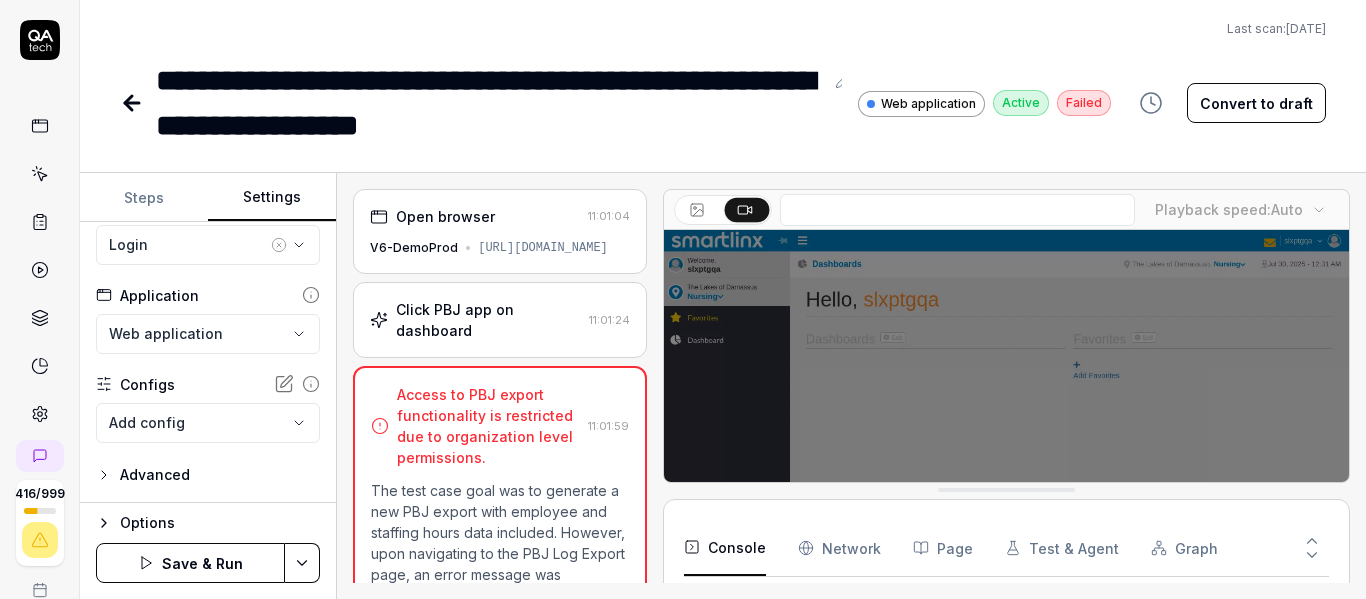 scroll, scrollTop: 131, scrollLeft: 0, axis: vertical 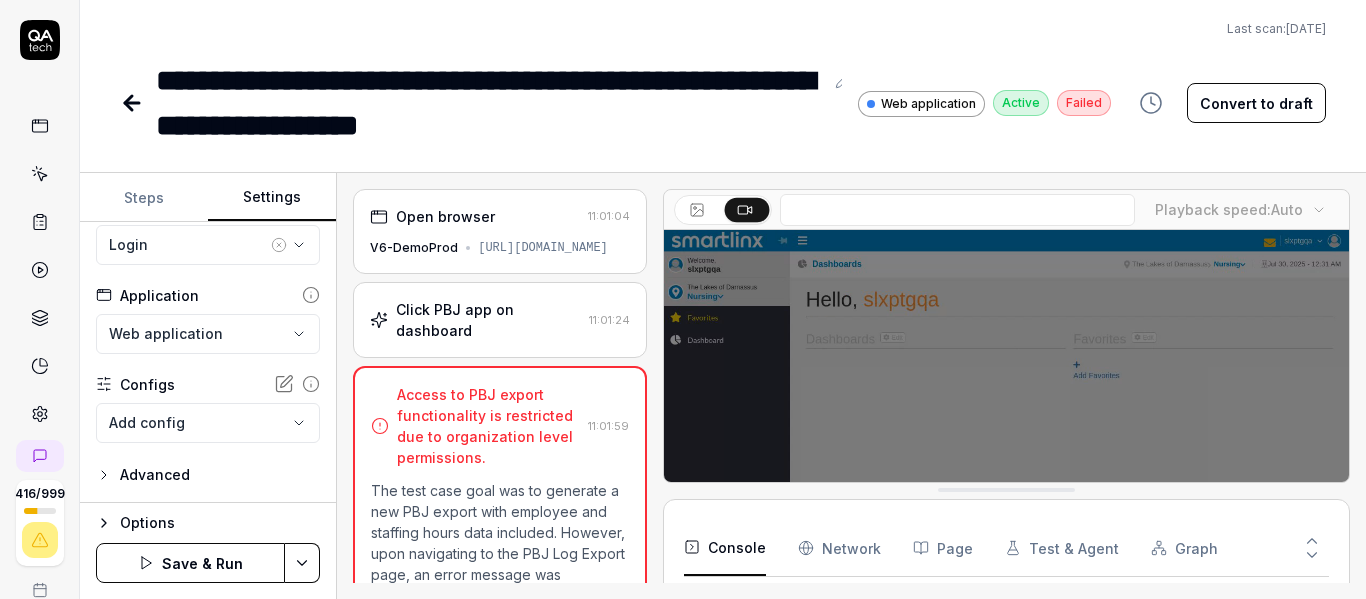 click on "**********" at bounding box center [683, 299] 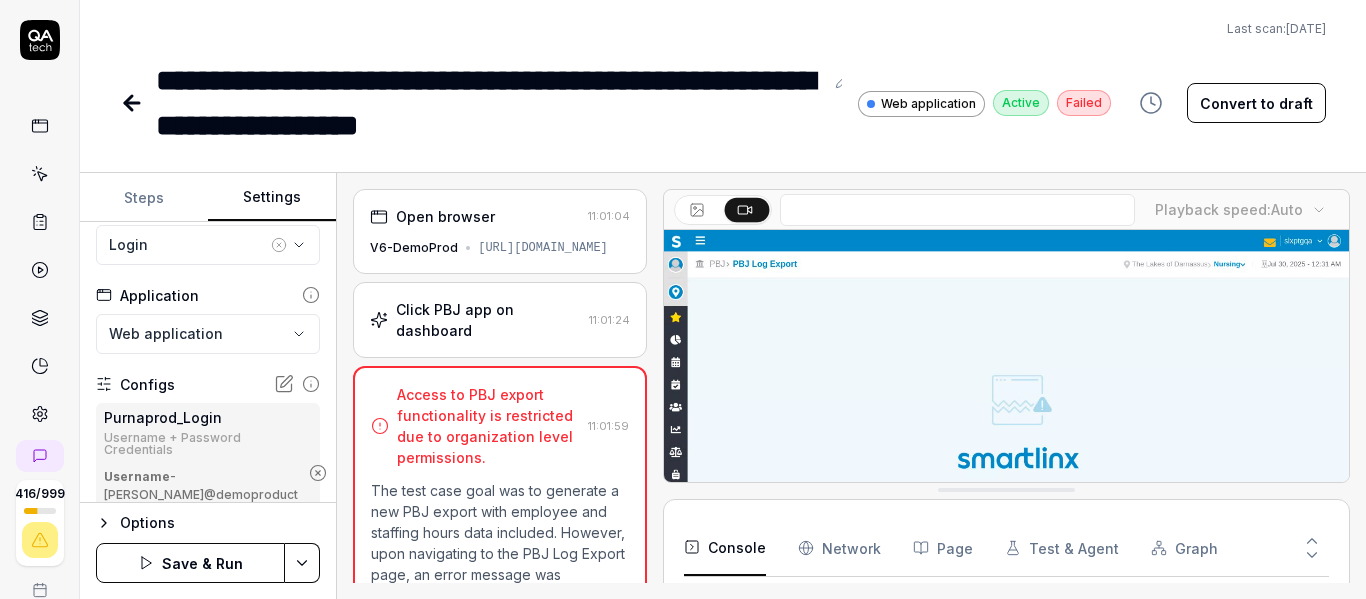 scroll, scrollTop: 280, scrollLeft: 0, axis: vertical 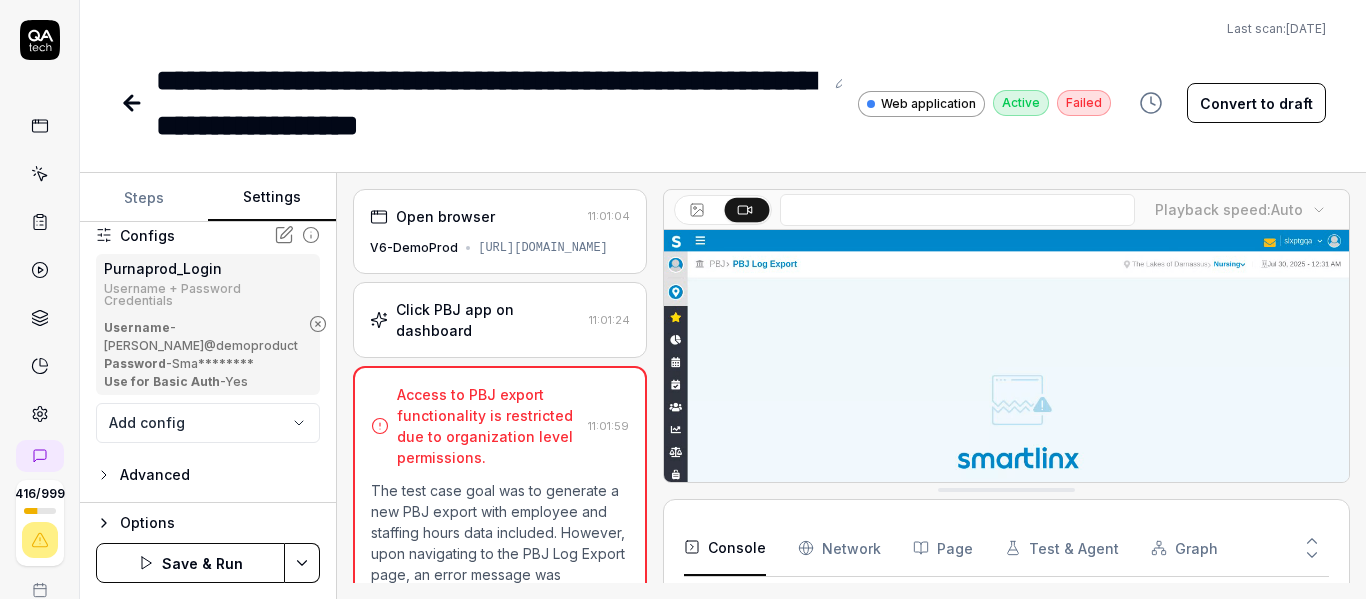click on "**********" at bounding box center (683, 299) 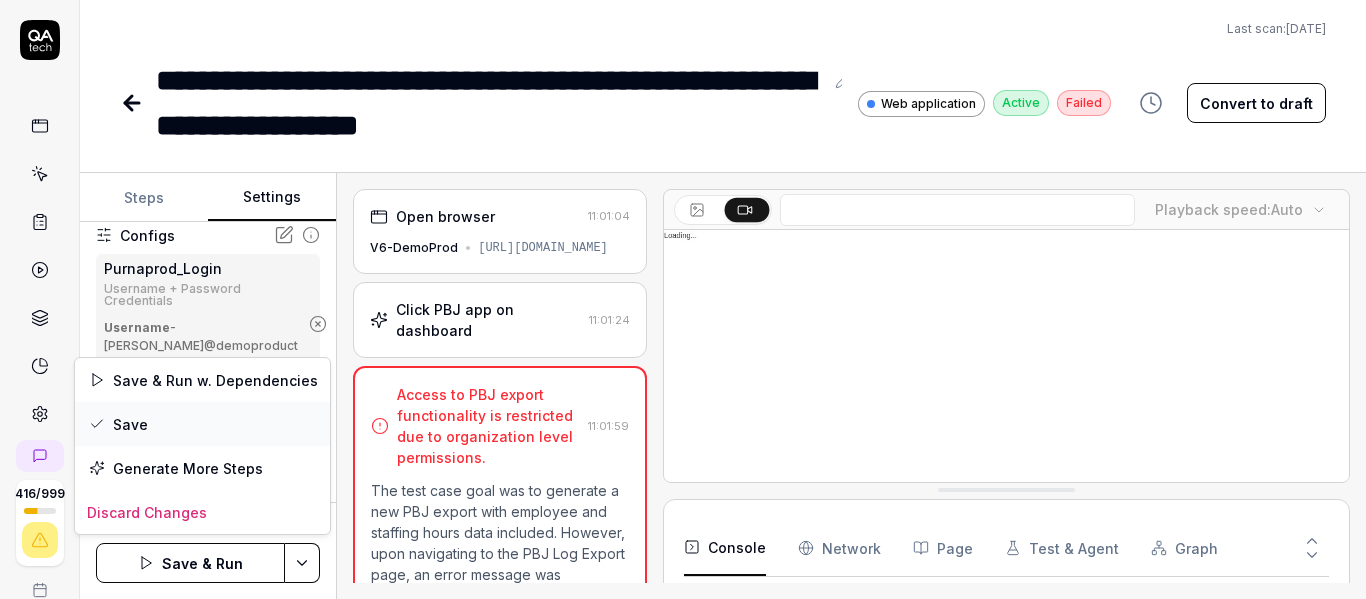 click on "Save" at bounding box center [202, 424] 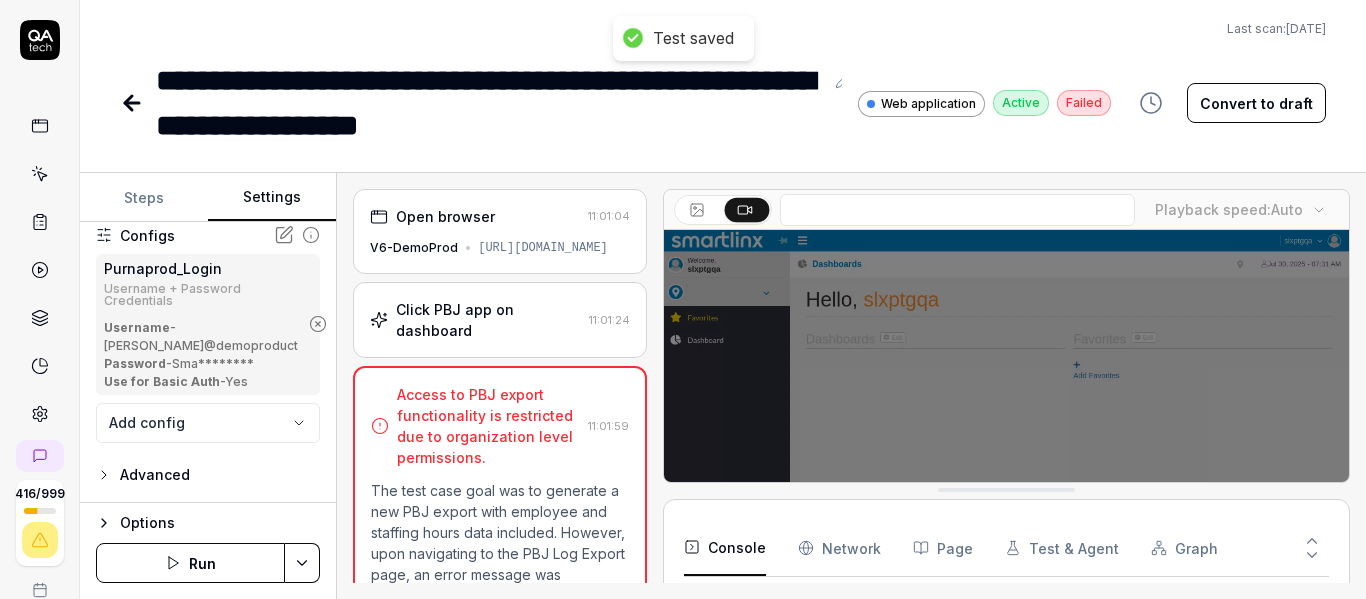 click on "Run" at bounding box center (190, 563) 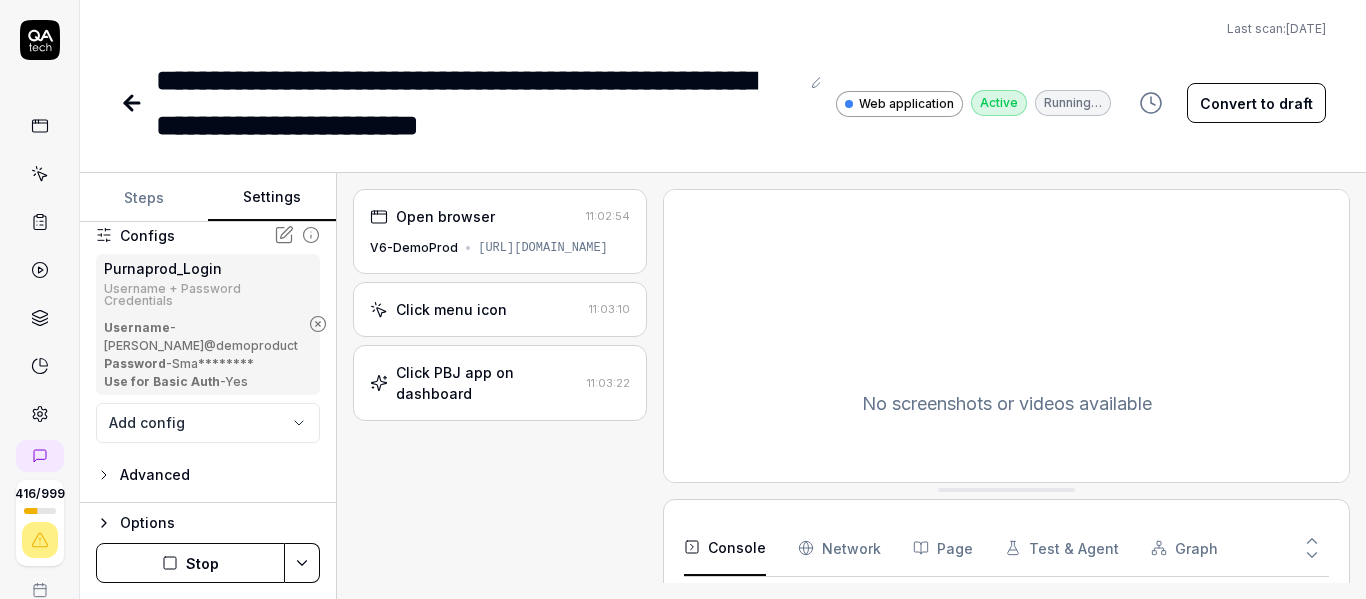 scroll, scrollTop: 0, scrollLeft: 0, axis: both 